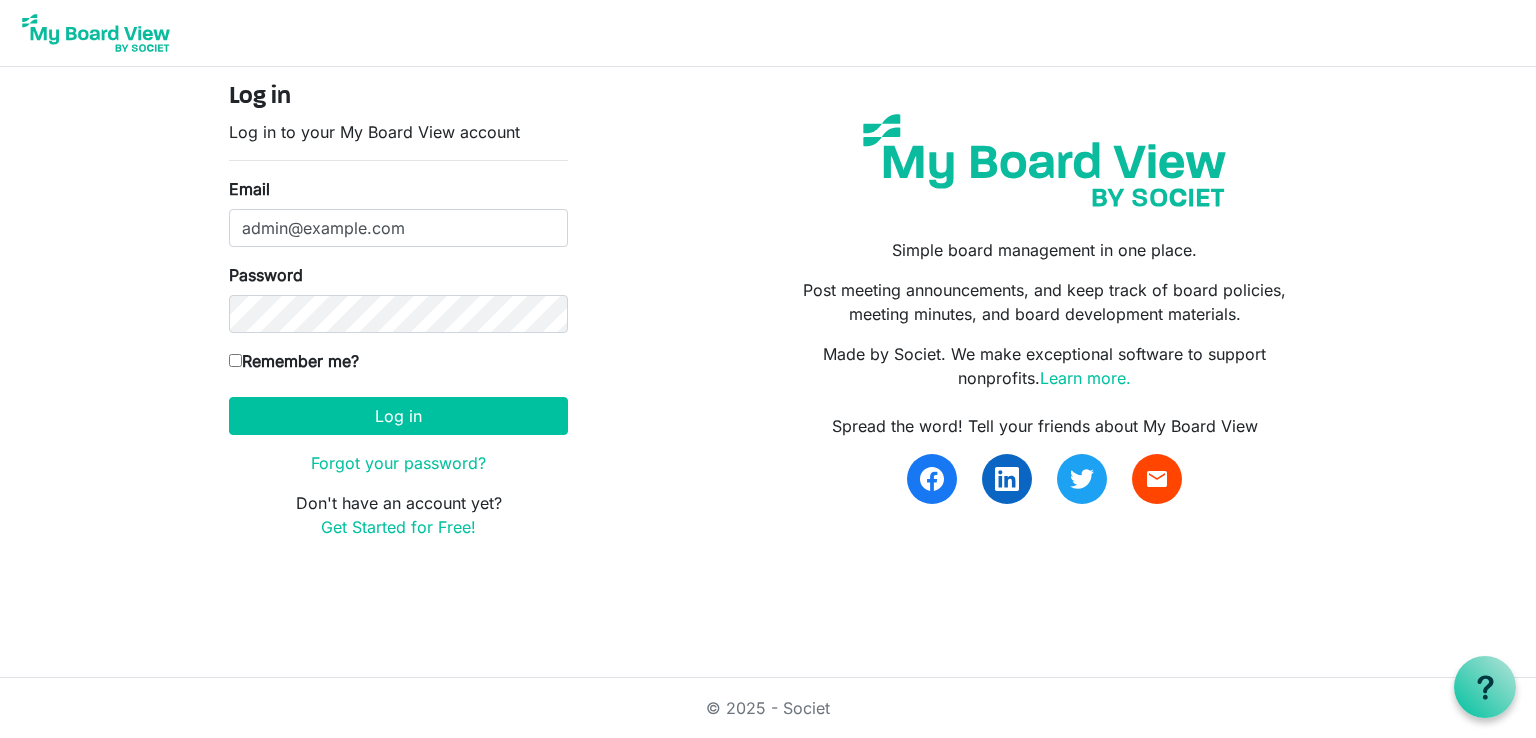 scroll, scrollTop: 0, scrollLeft: 0, axis: both 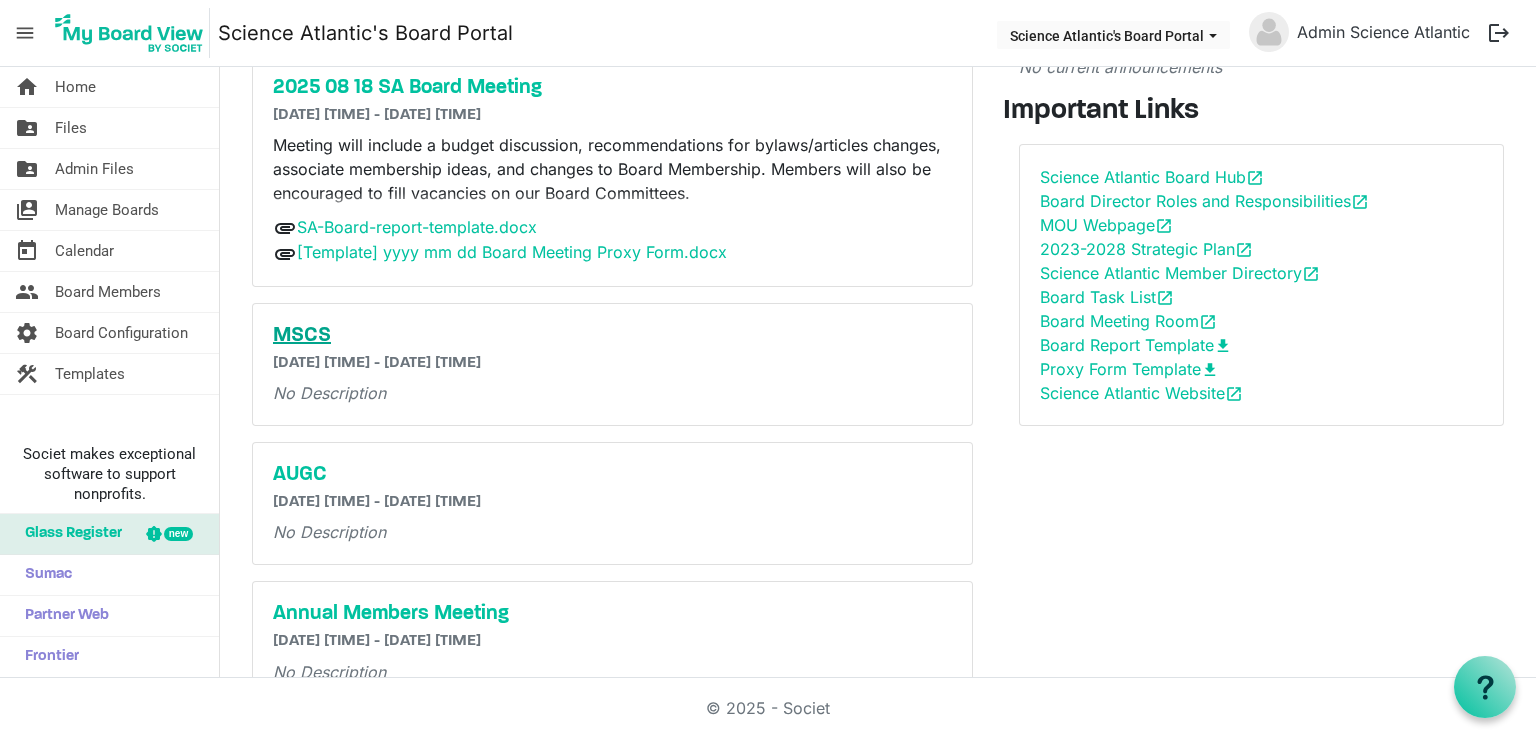click on "MSCS" at bounding box center (612, 336) 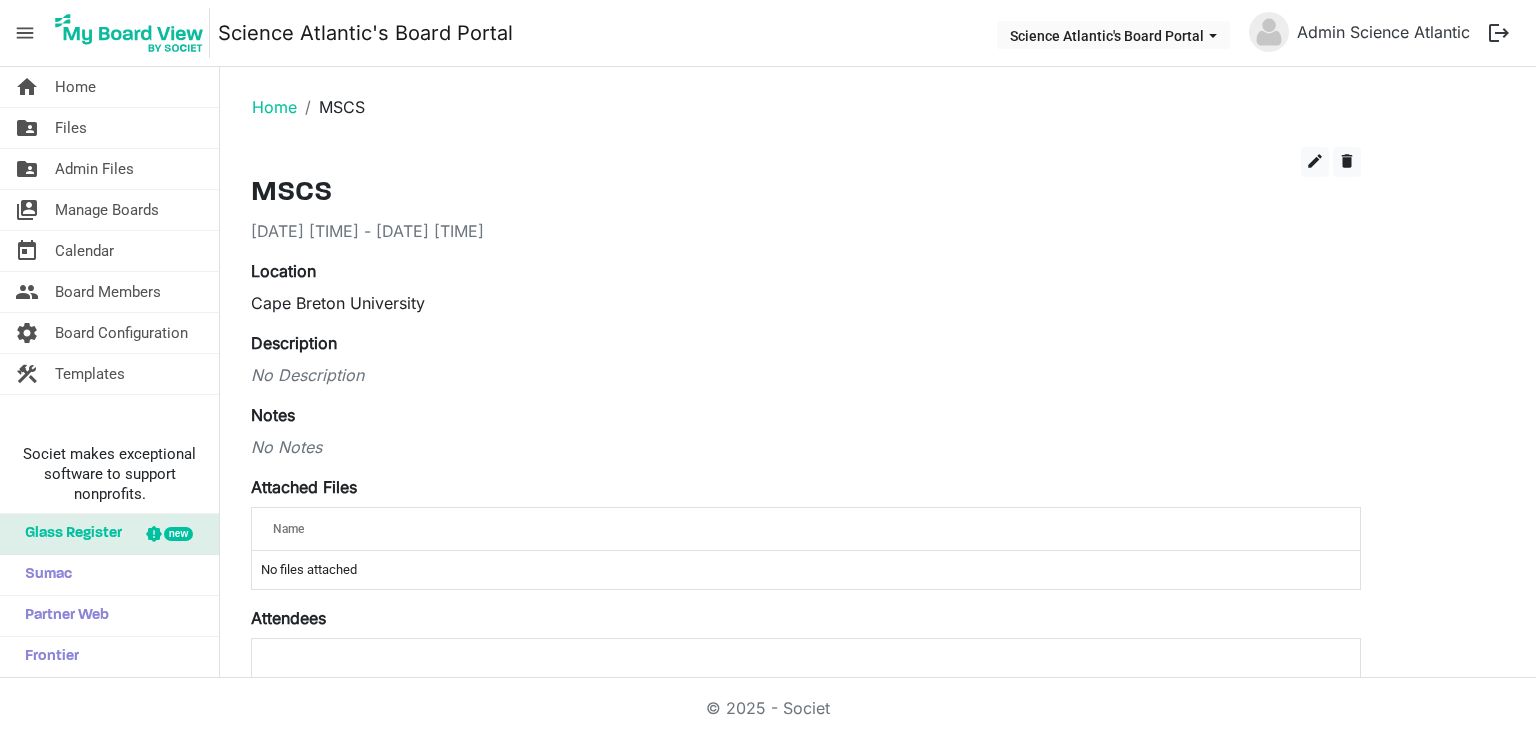 scroll, scrollTop: 0, scrollLeft: 0, axis: both 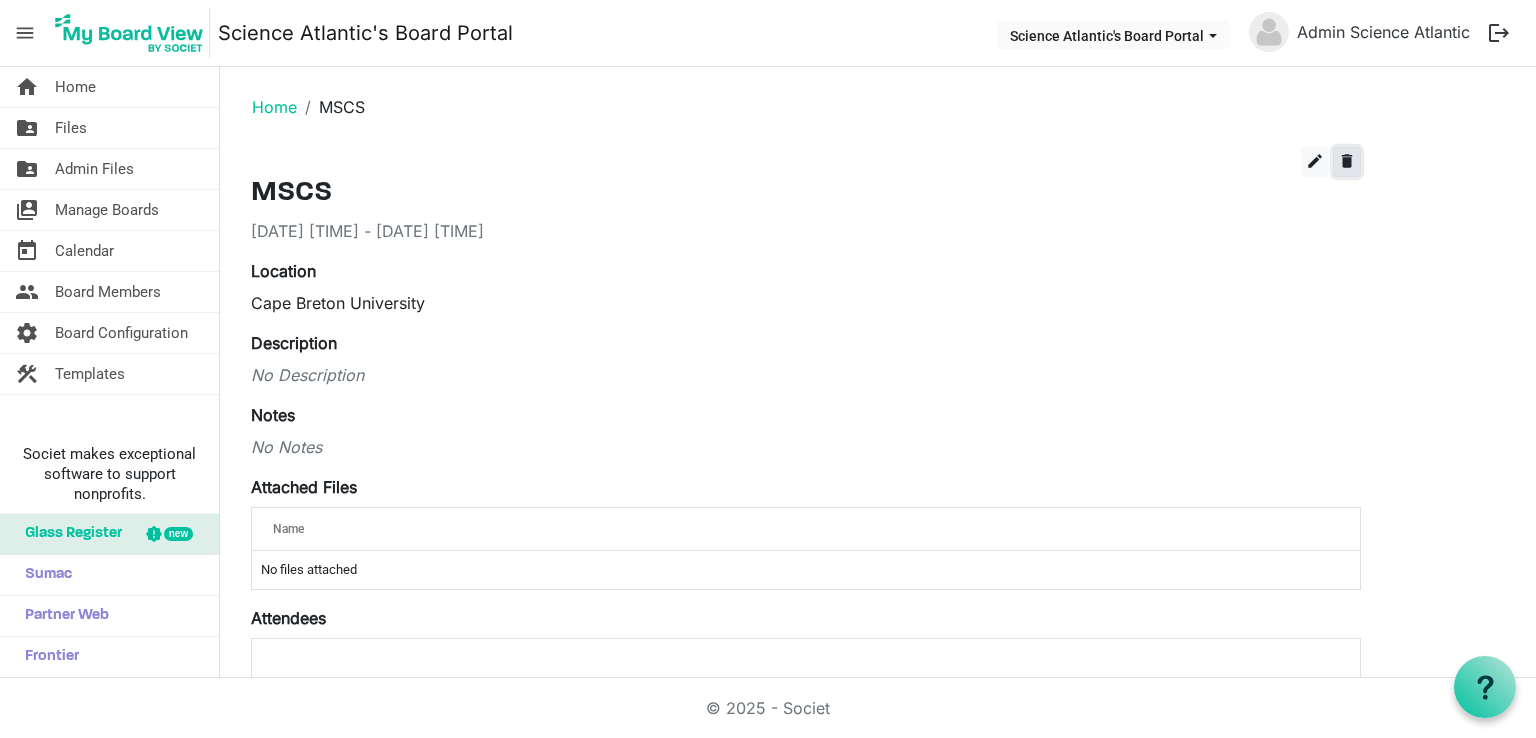 click on "delete" at bounding box center [1347, 162] 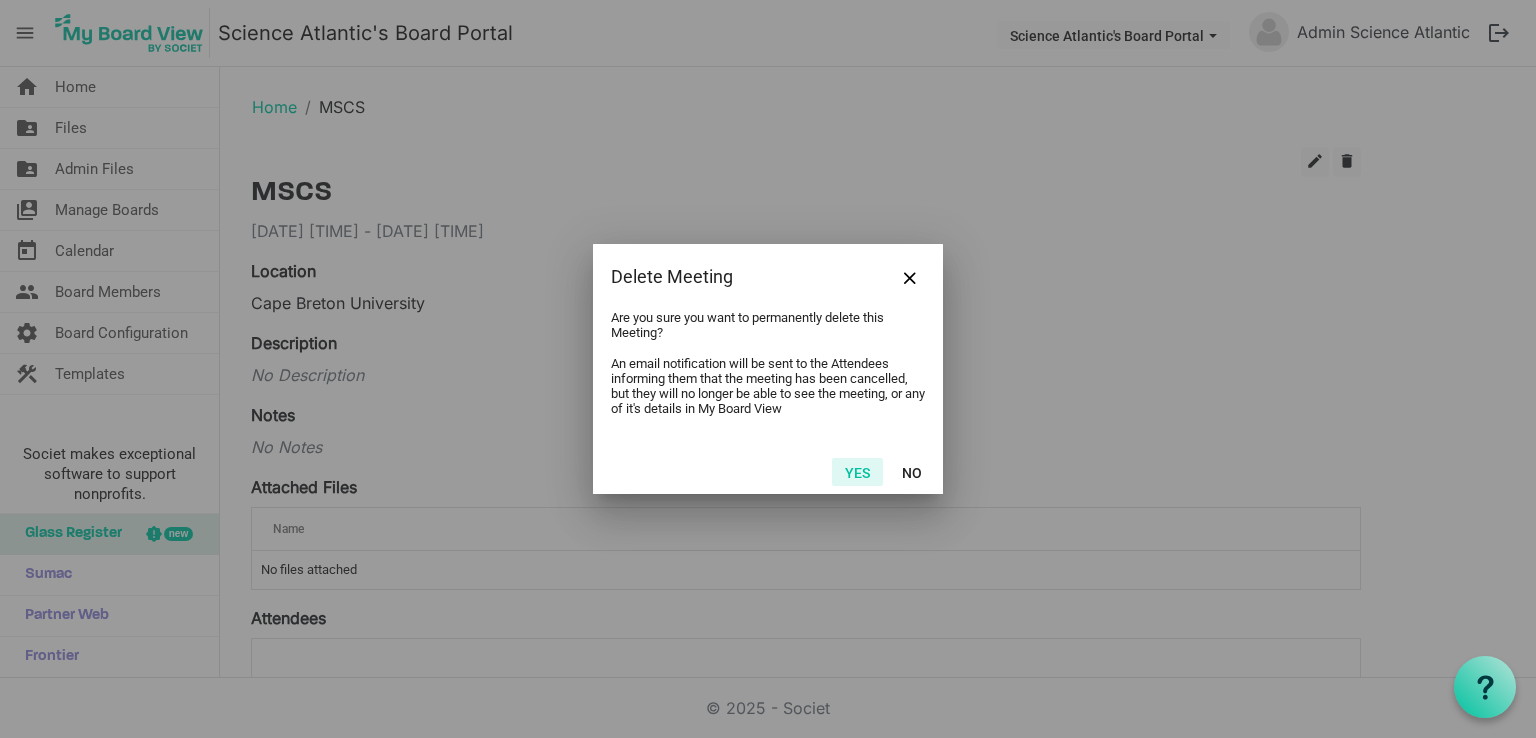 click on "Yes" at bounding box center (857, 472) 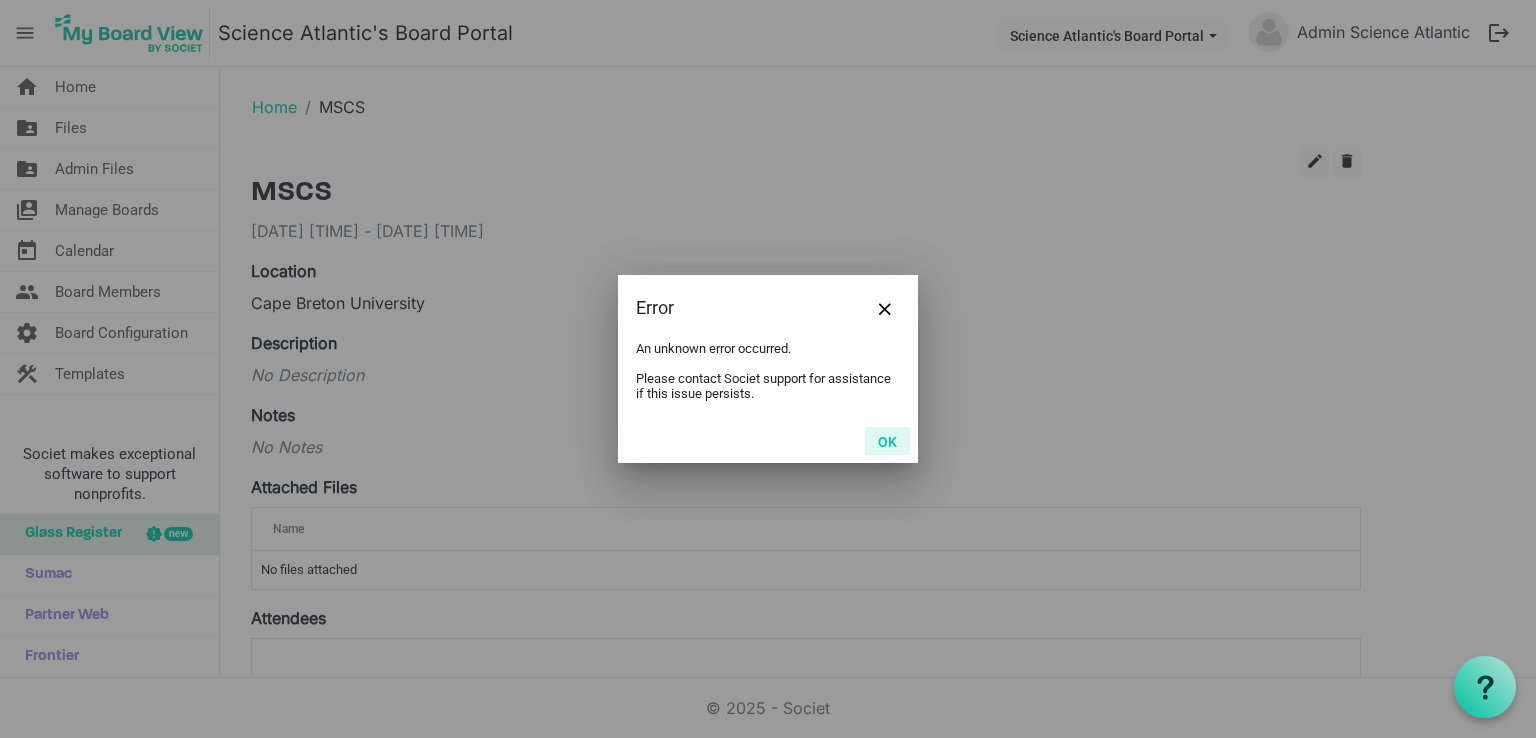click on "OK" at bounding box center (887, 441) 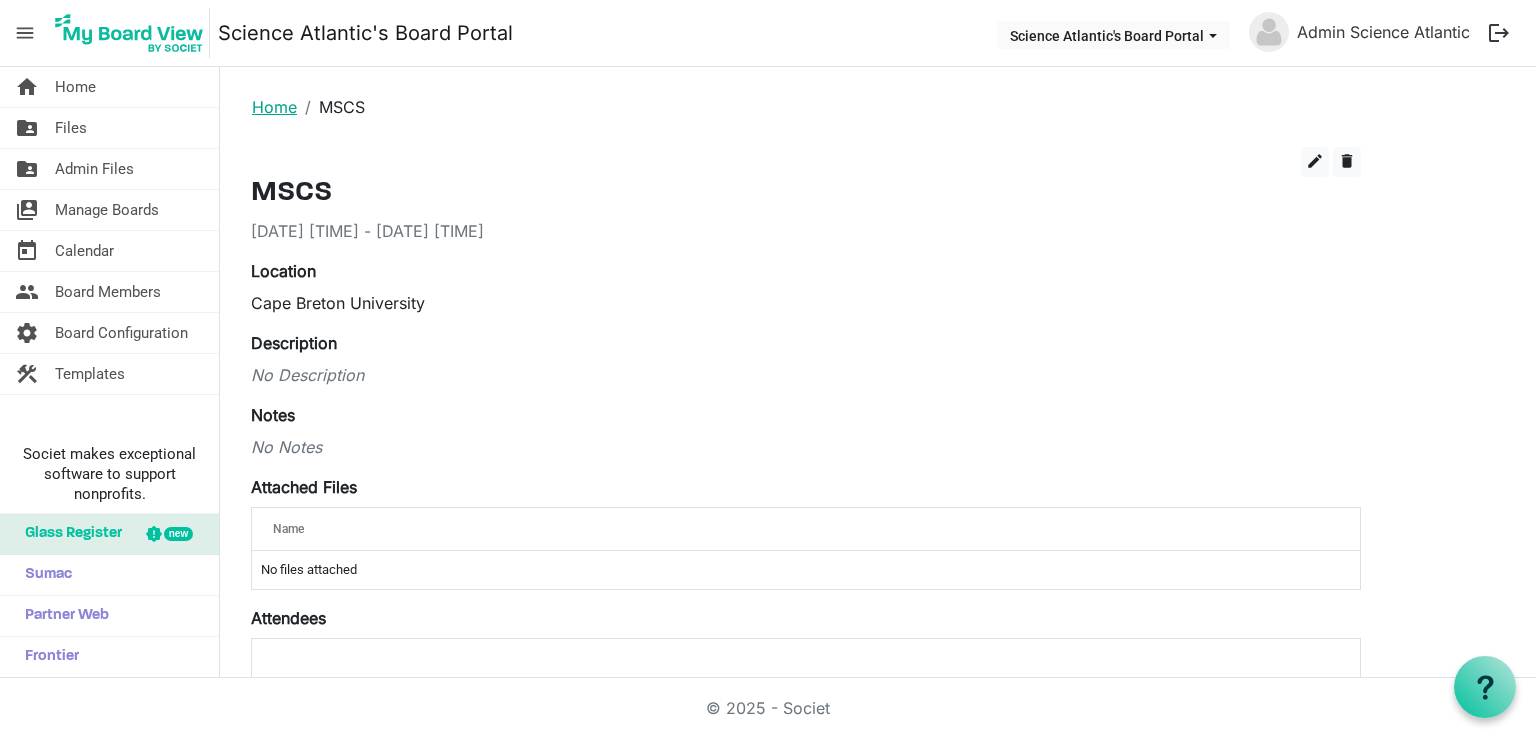 click on "Home" at bounding box center [274, 107] 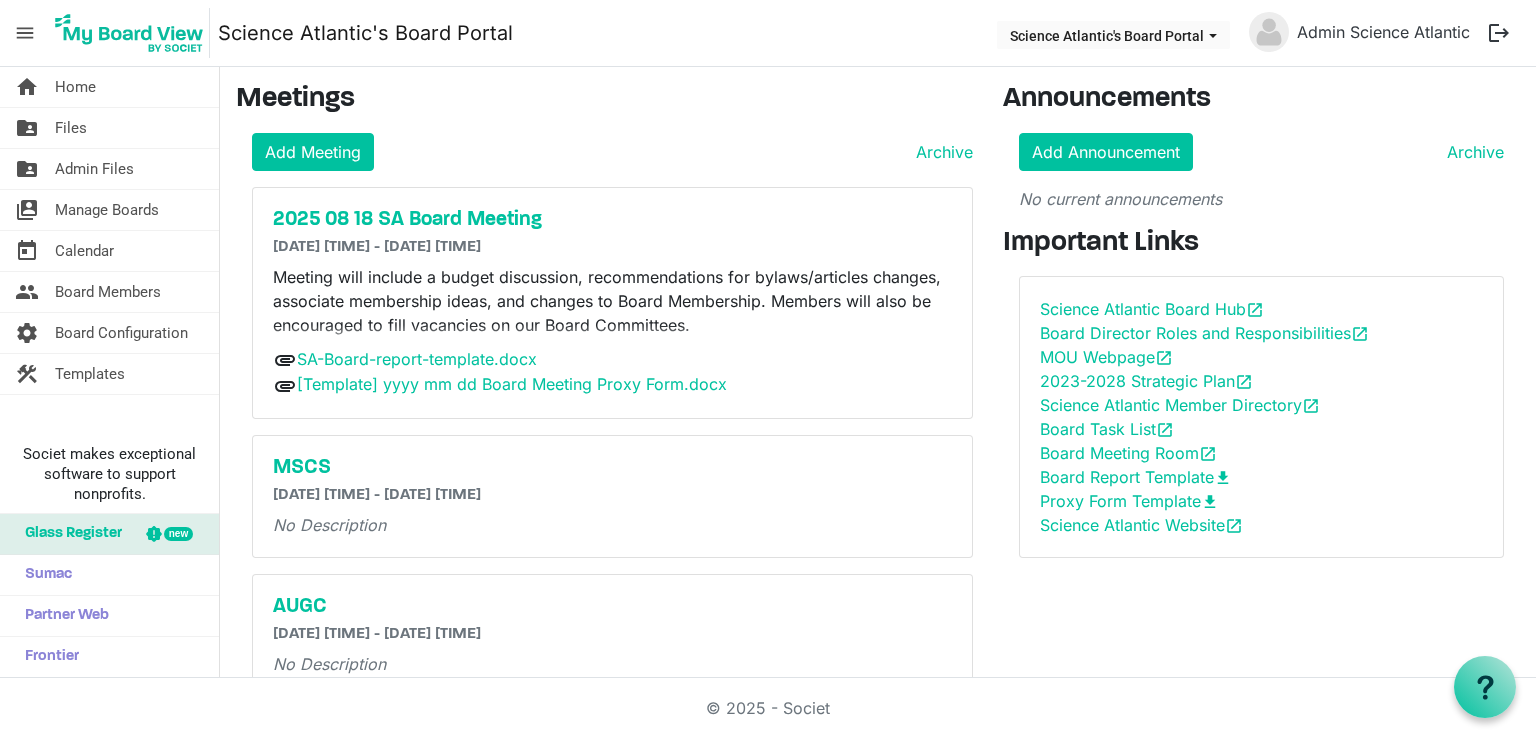 scroll, scrollTop: 0, scrollLeft: 0, axis: both 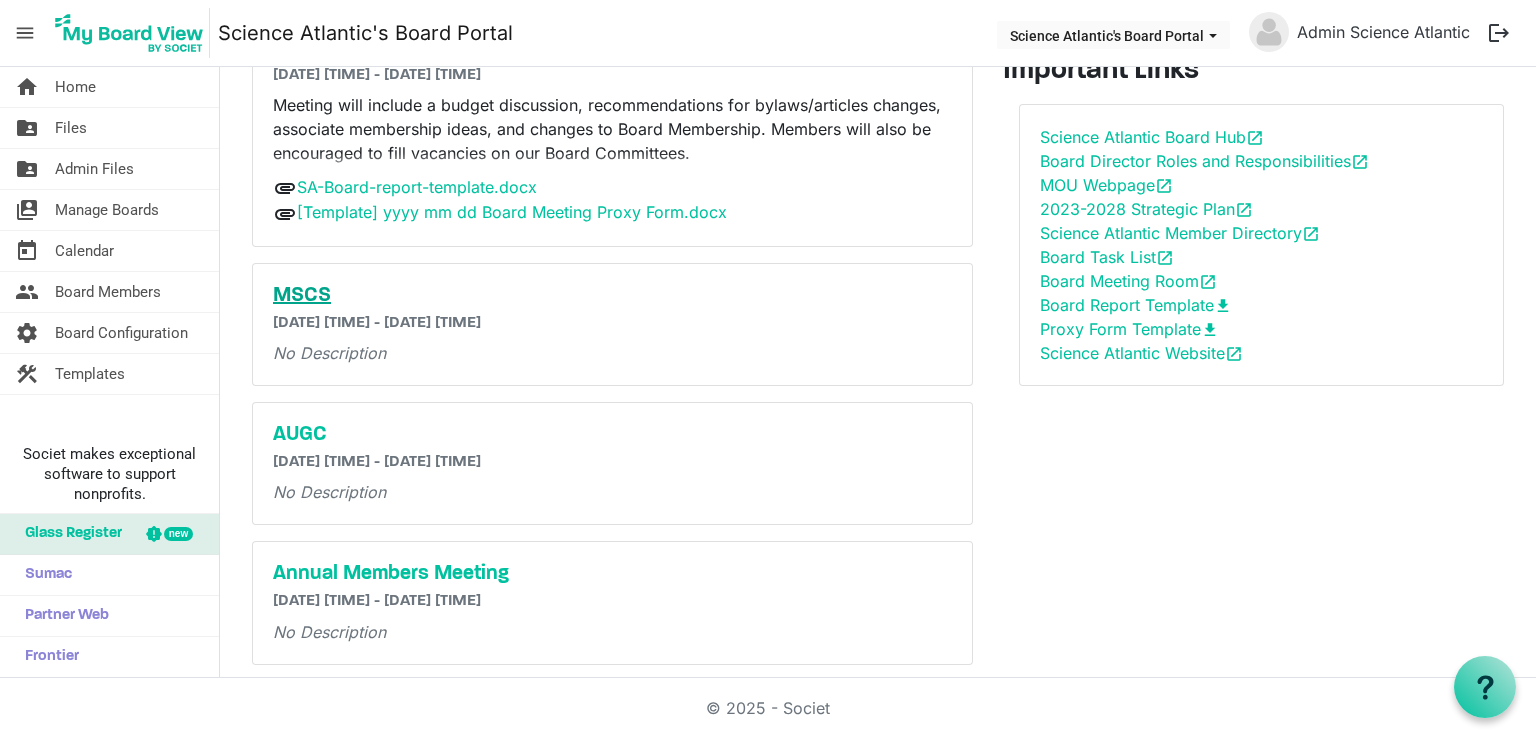 click on "MSCS" at bounding box center (612, 296) 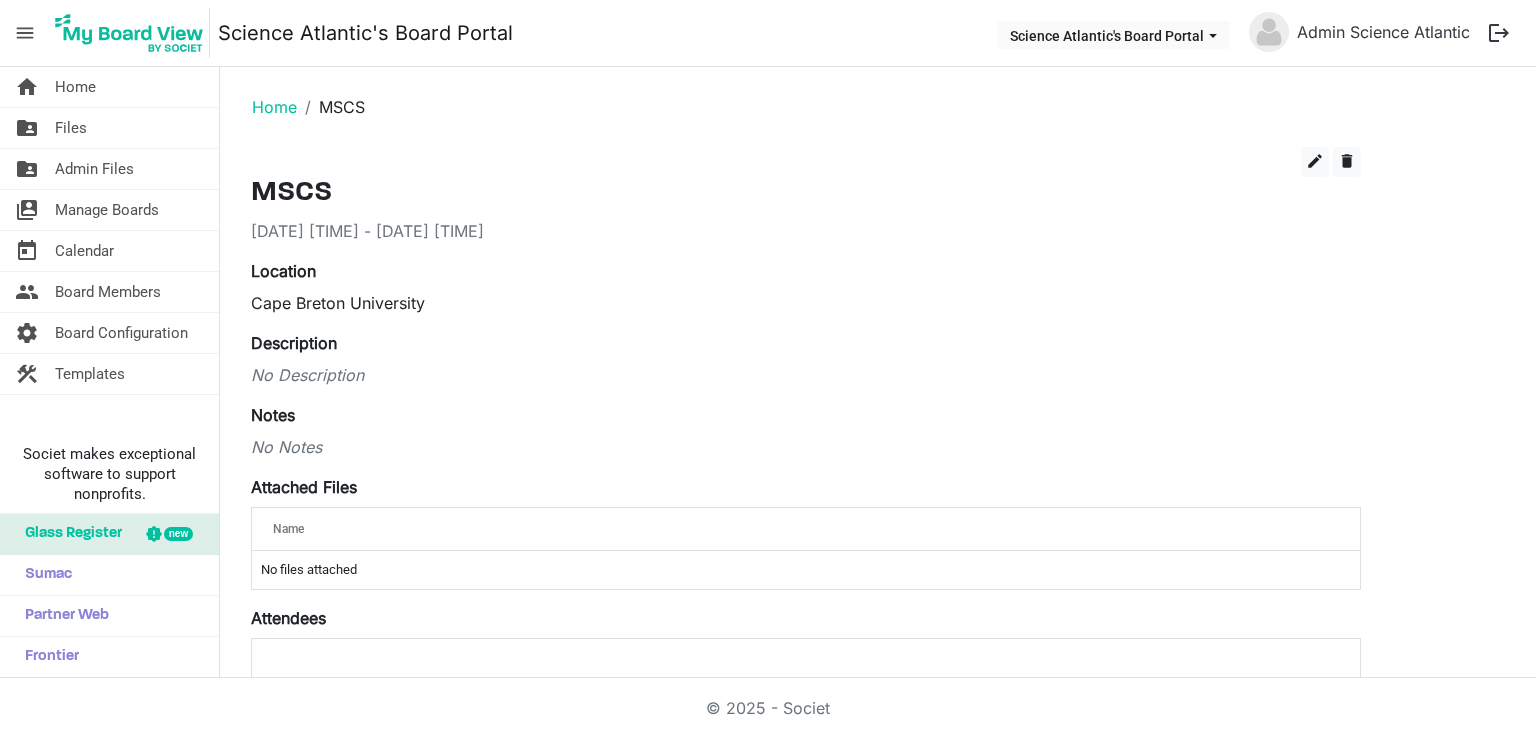 scroll, scrollTop: 0, scrollLeft: 0, axis: both 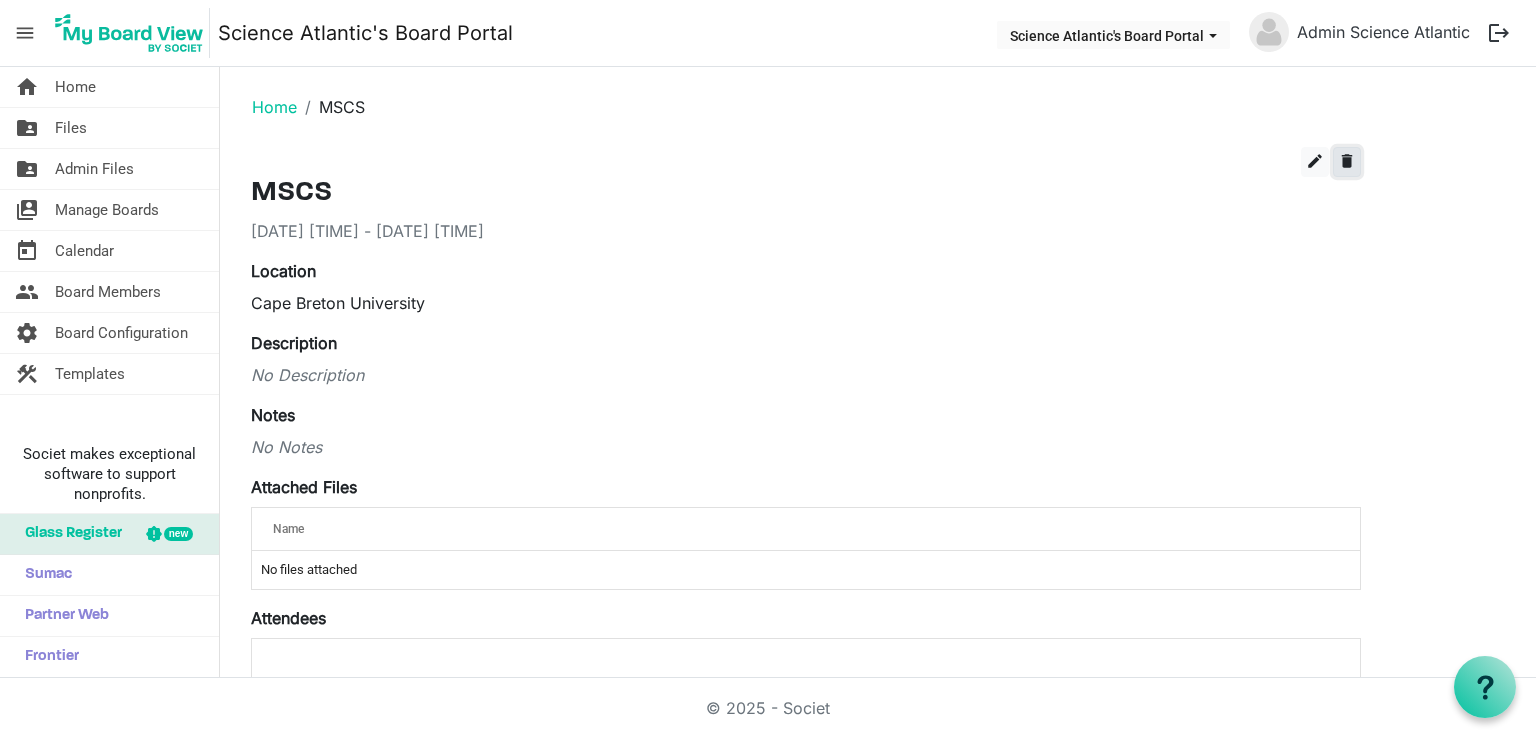click on "delete" at bounding box center (1347, 161) 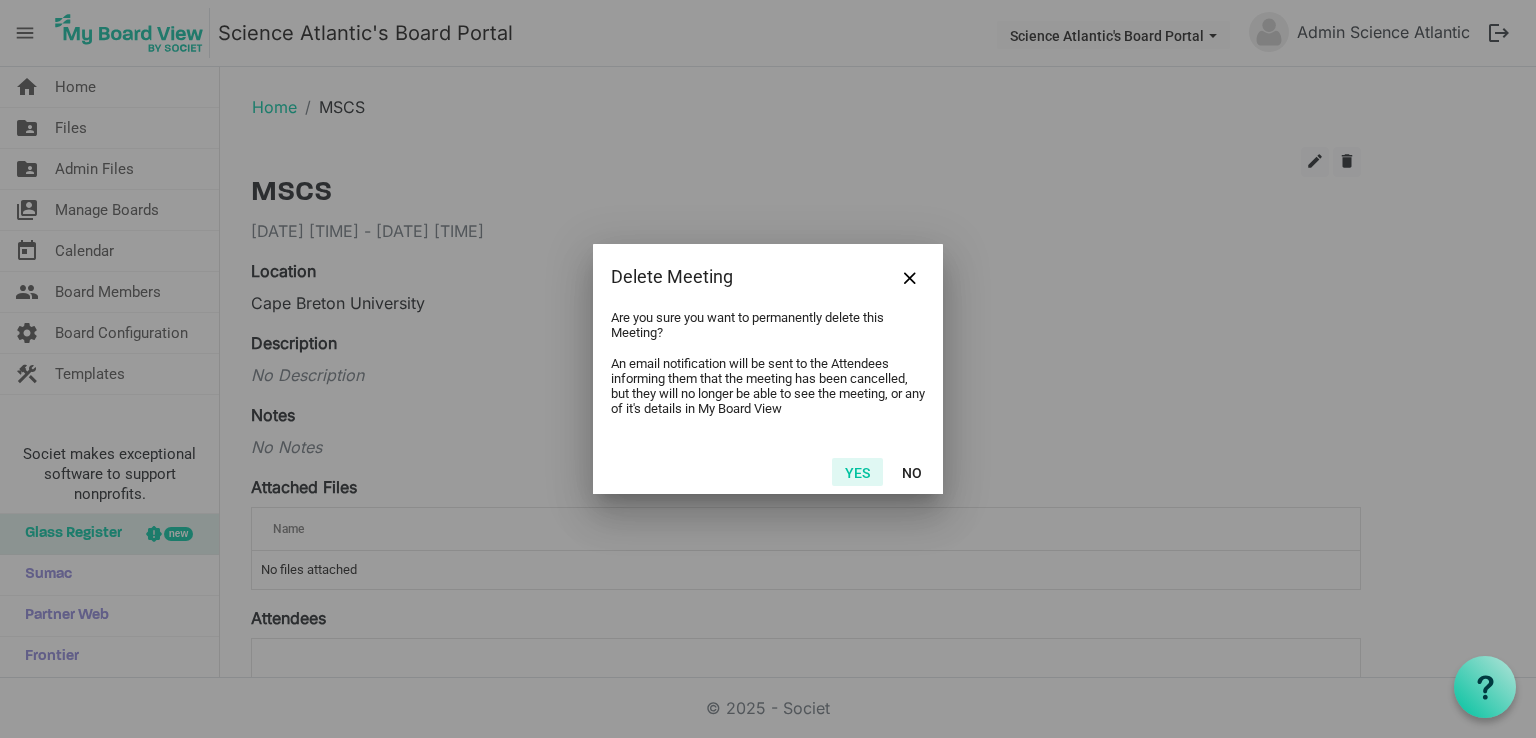 click on "Yes" at bounding box center [857, 472] 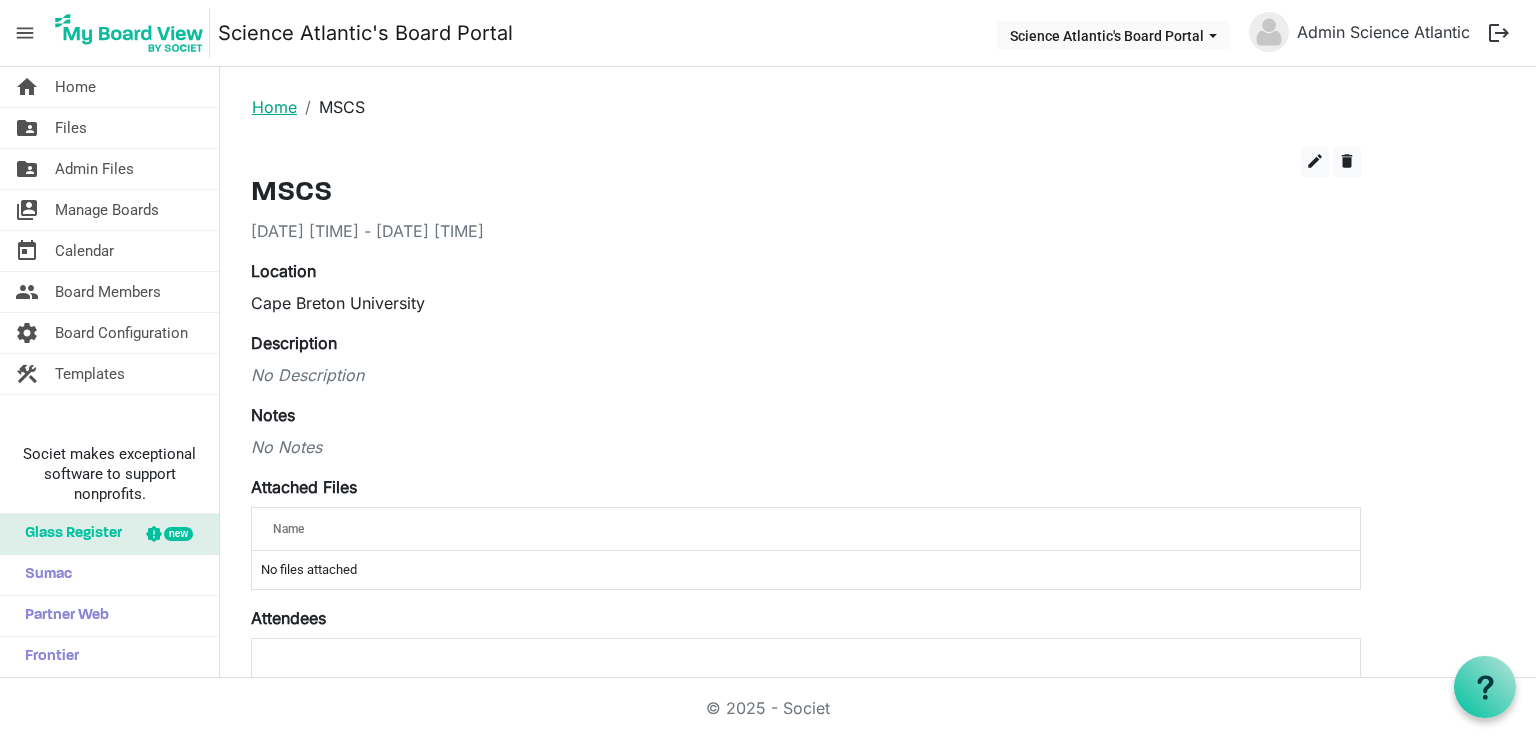 click on "Home" at bounding box center [274, 107] 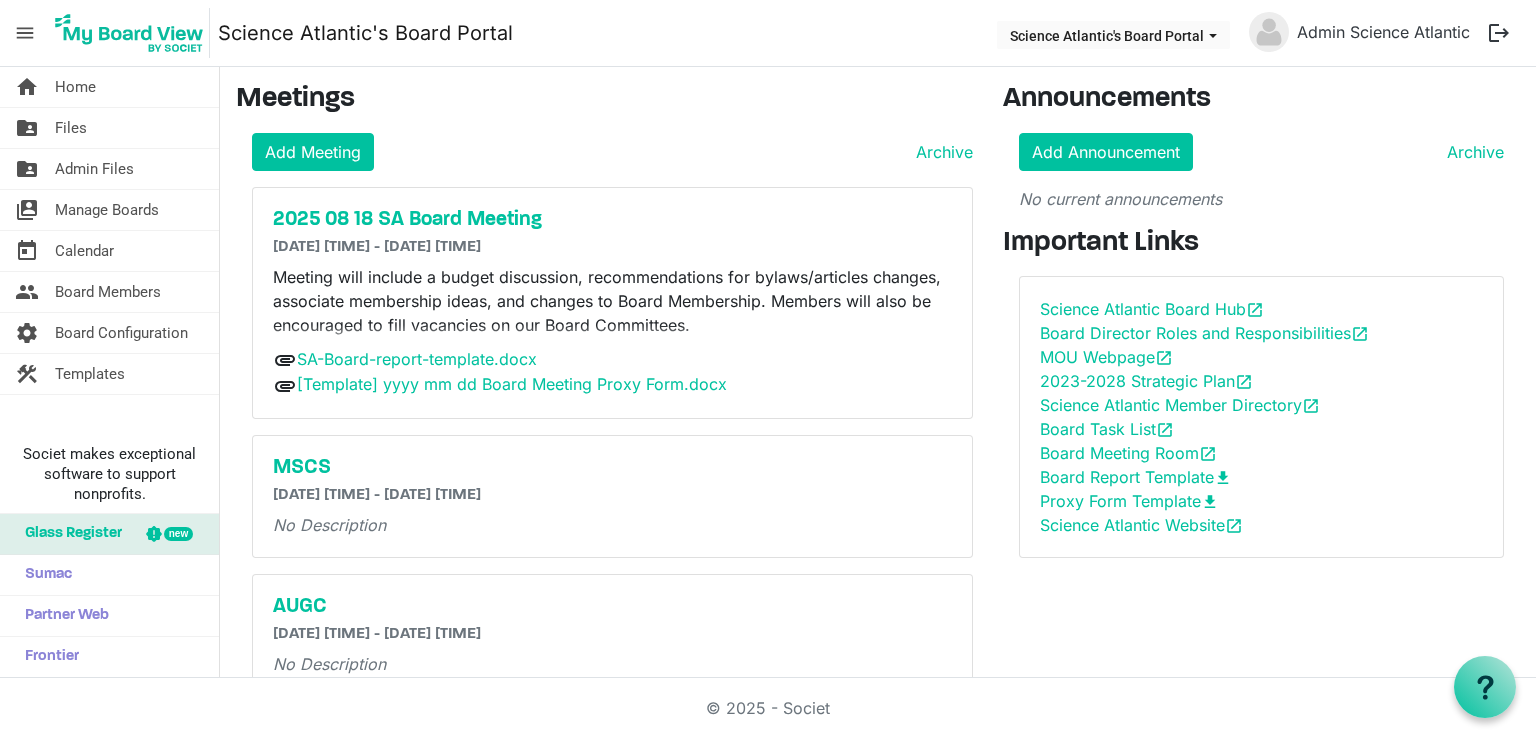 scroll, scrollTop: 0, scrollLeft: 0, axis: both 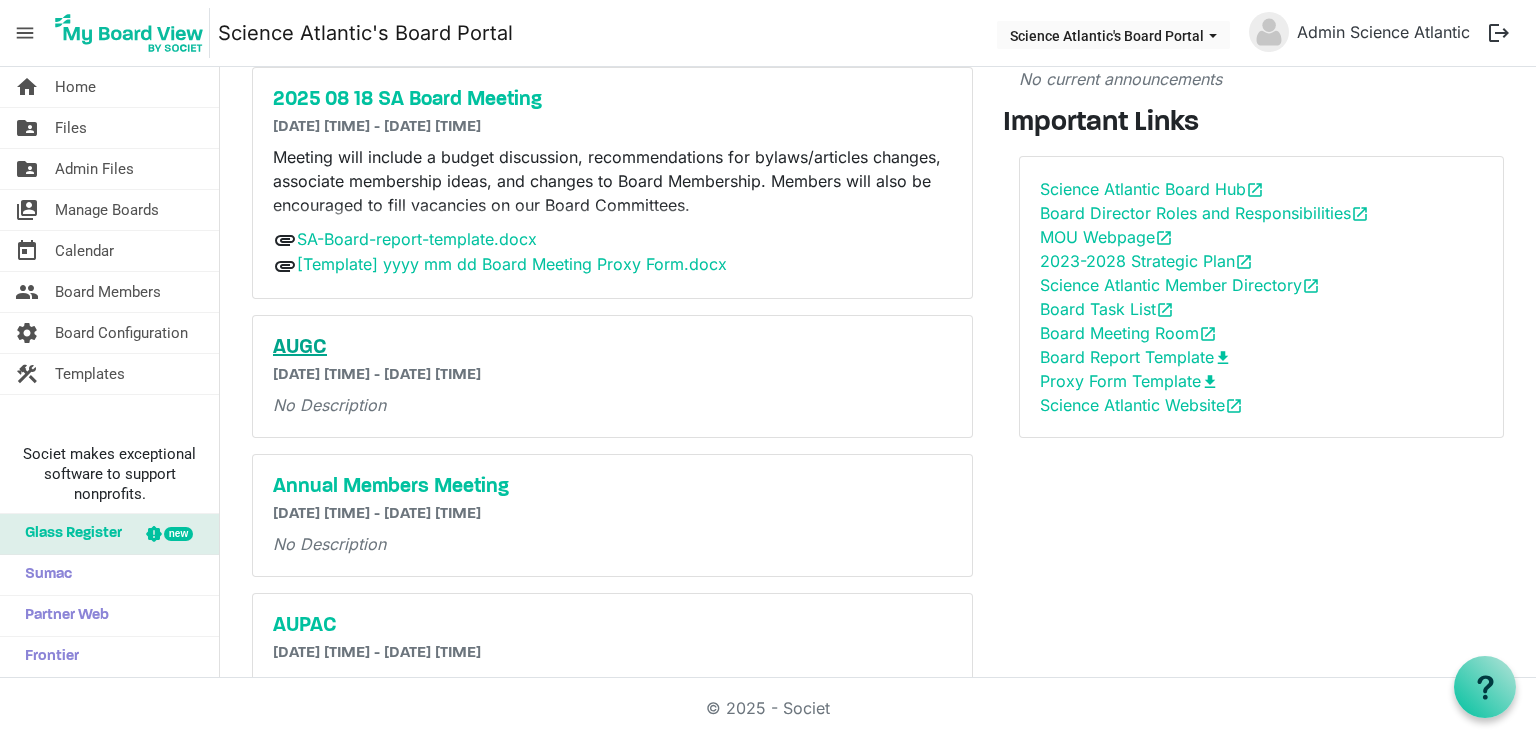 click on "AUGC" at bounding box center (612, 348) 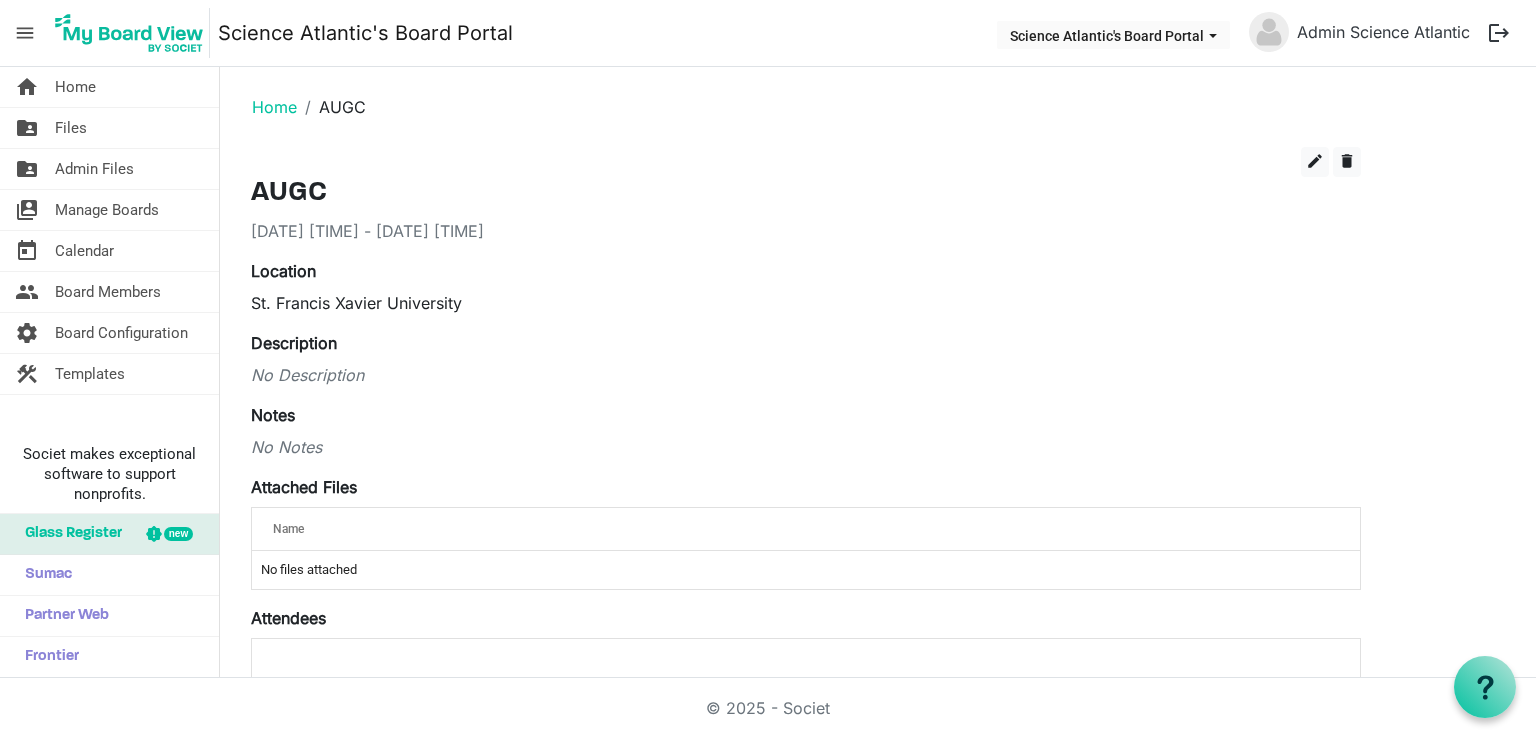 scroll, scrollTop: 0, scrollLeft: 0, axis: both 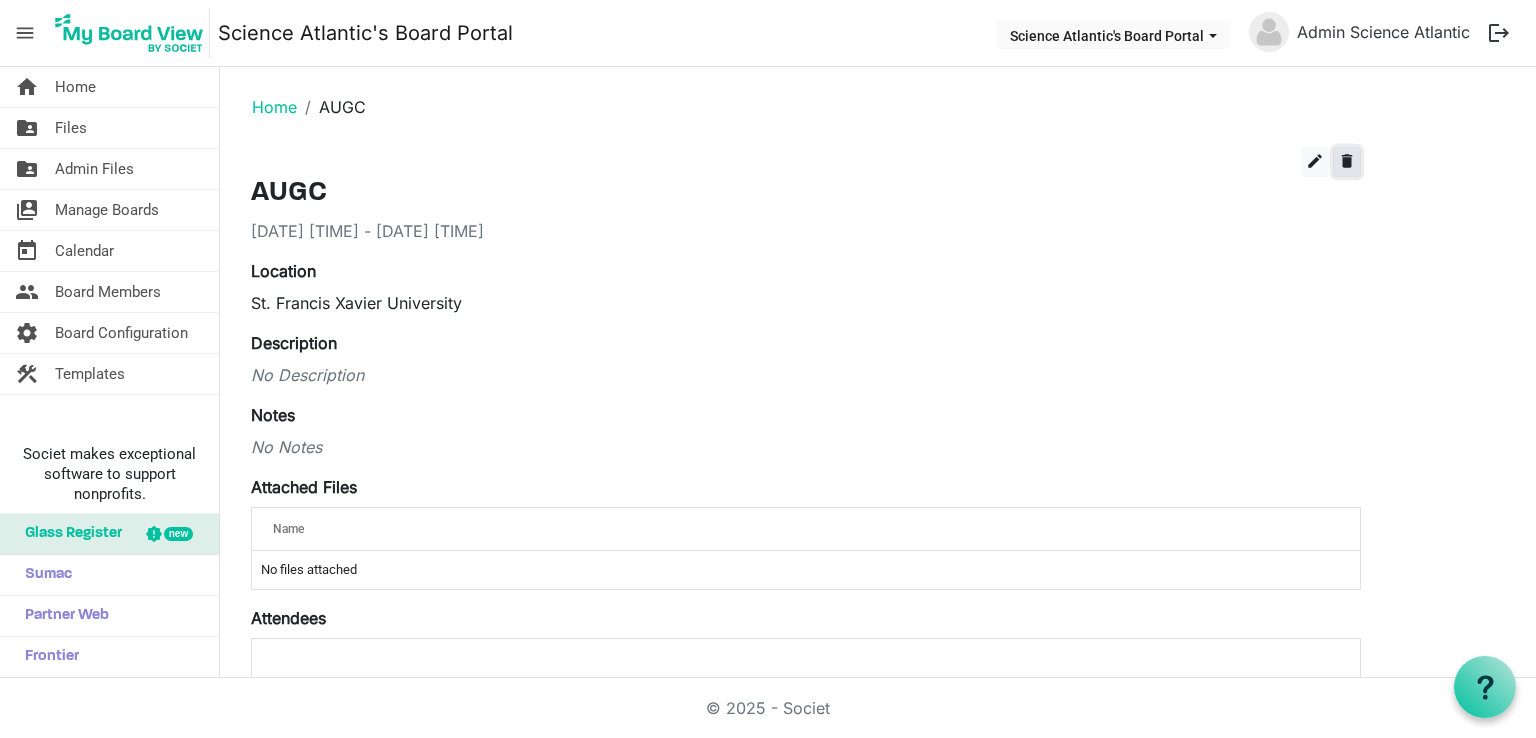 click on "delete" at bounding box center (1347, 162) 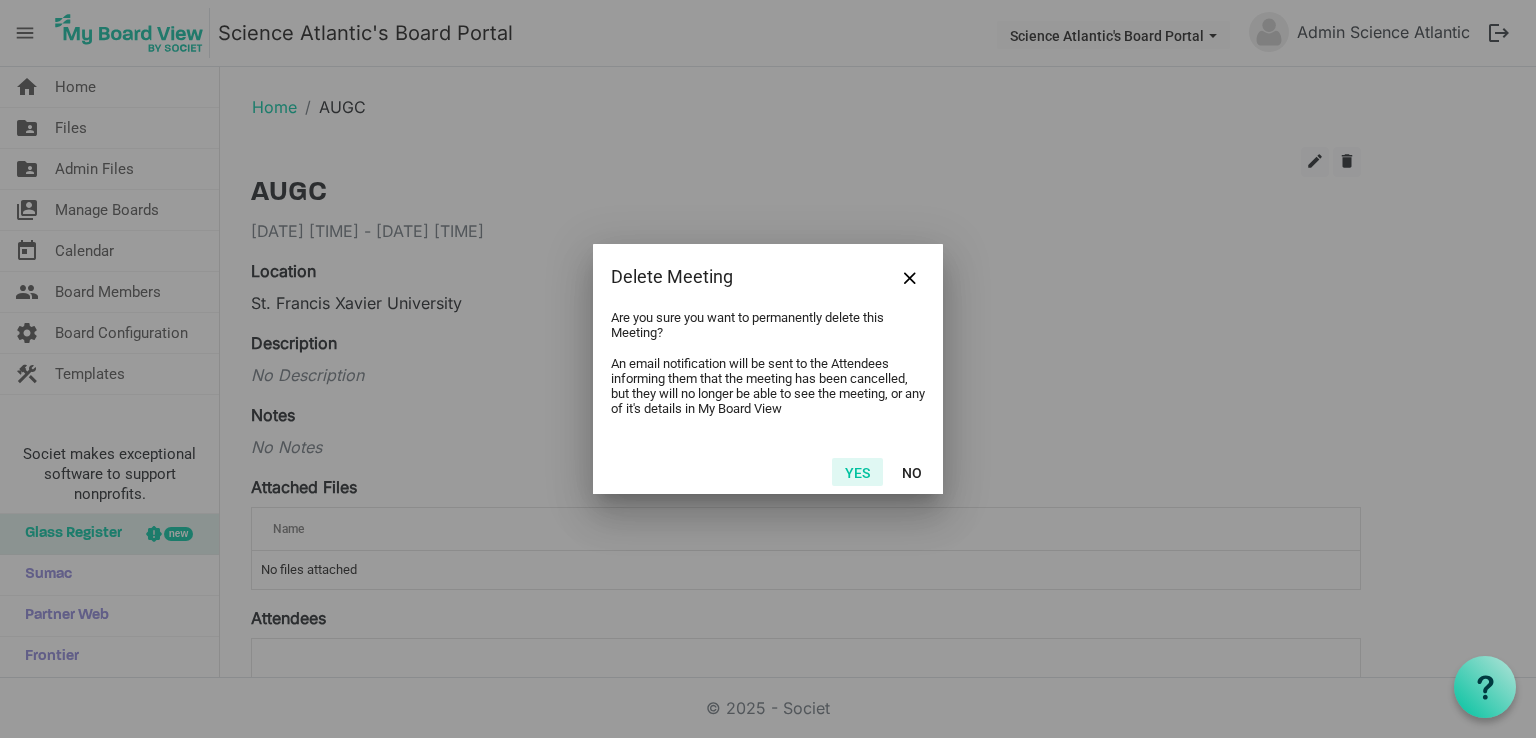 click on "Yes" at bounding box center [857, 472] 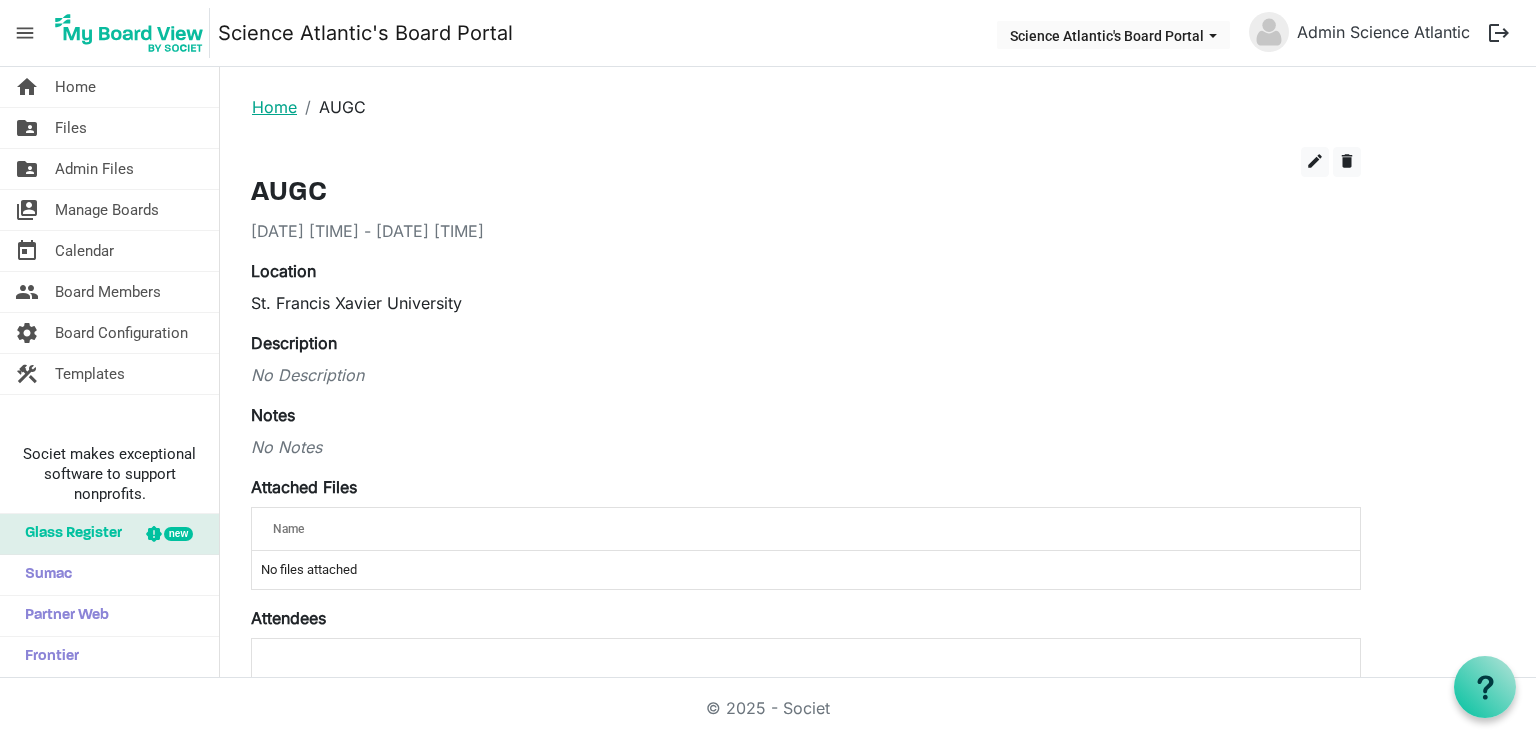 click on "Home" at bounding box center (274, 107) 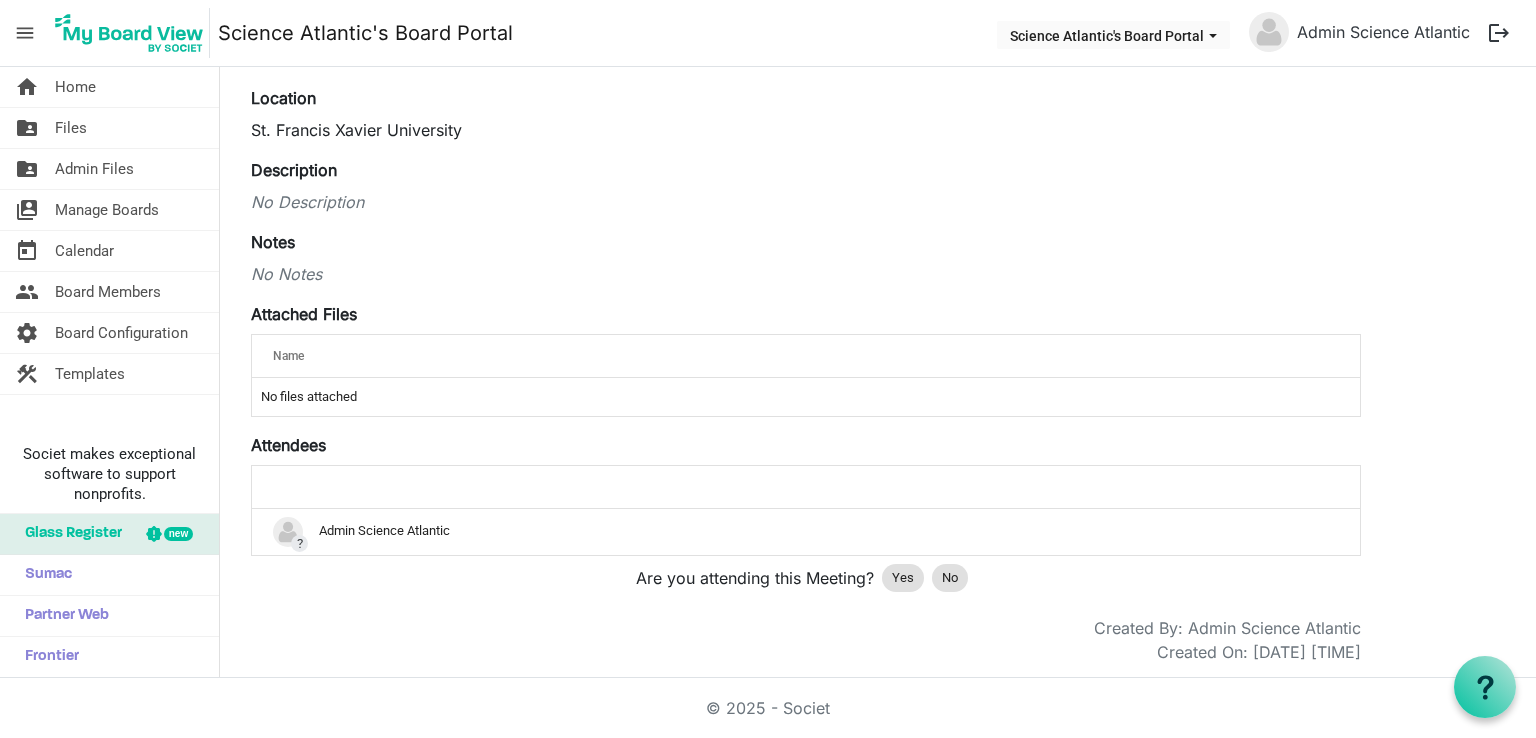 scroll, scrollTop: 0, scrollLeft: 0, axis: both 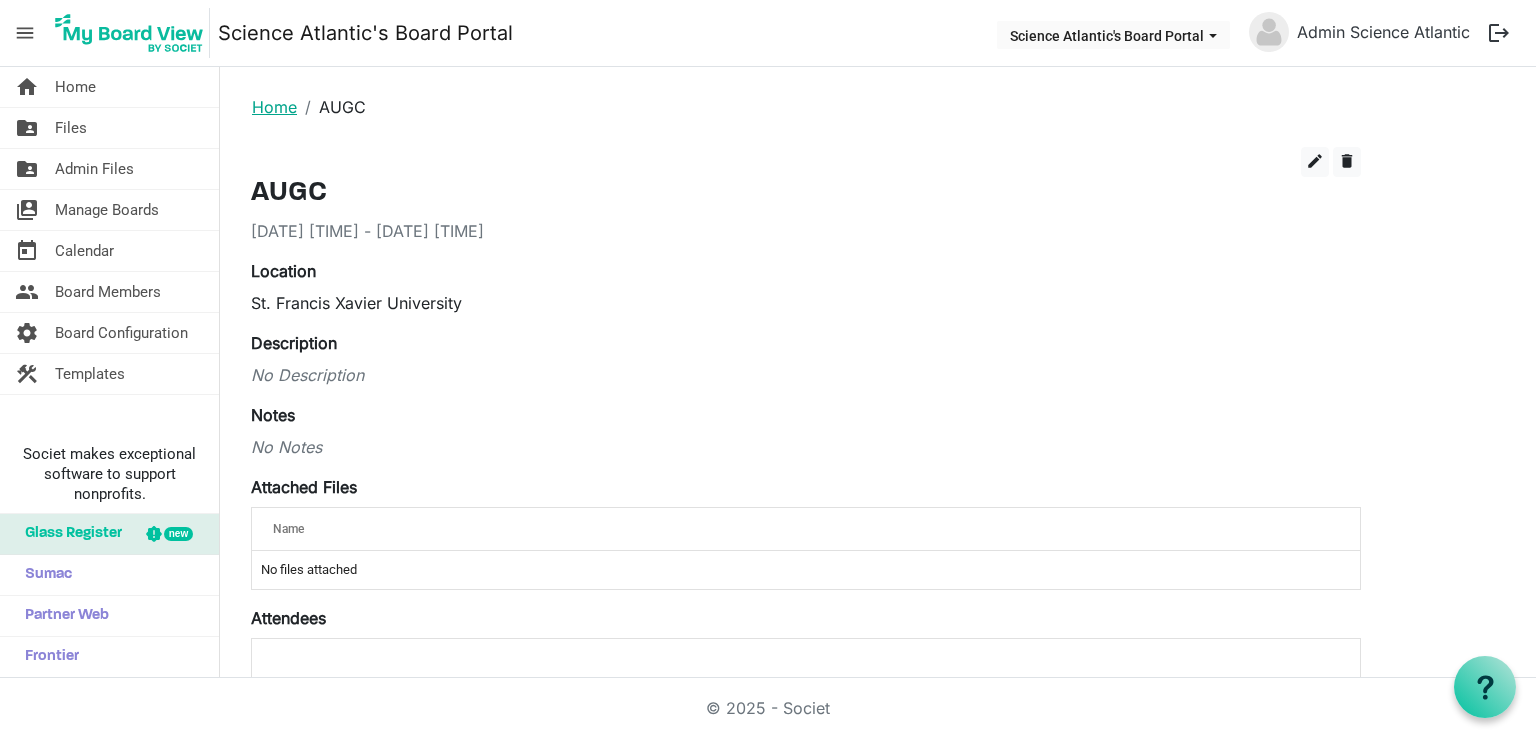 click on "Home" at bounding box center (274, 107) 